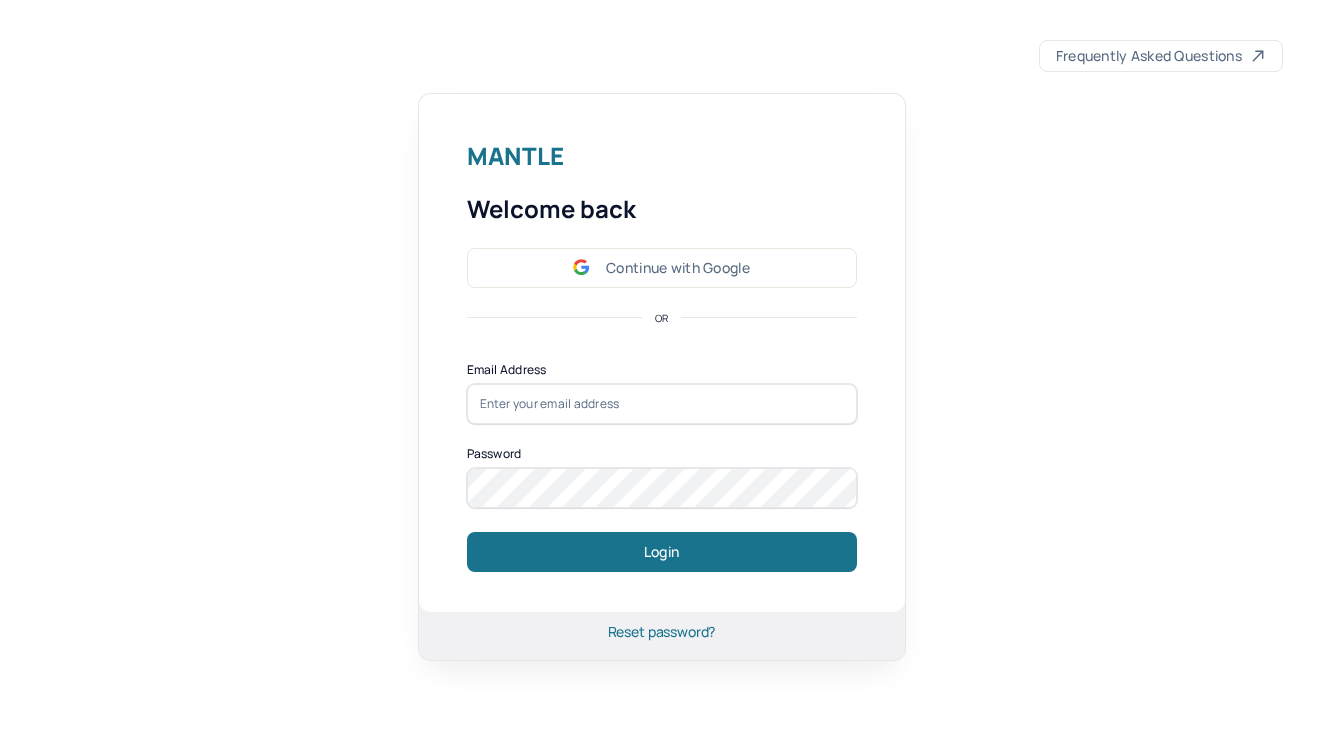 scroll, scrollTop: 0, scrollLeft: 0, axis: both 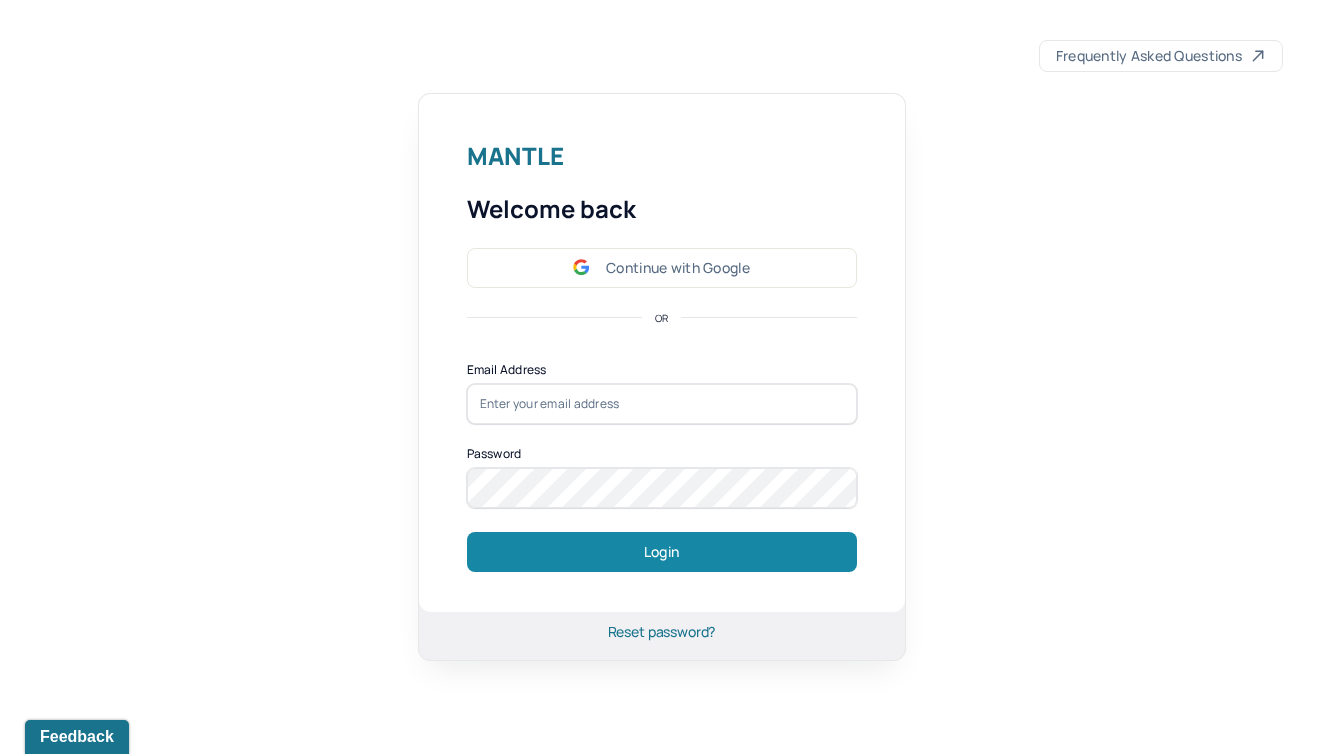type on "m.bukiet@humantold" 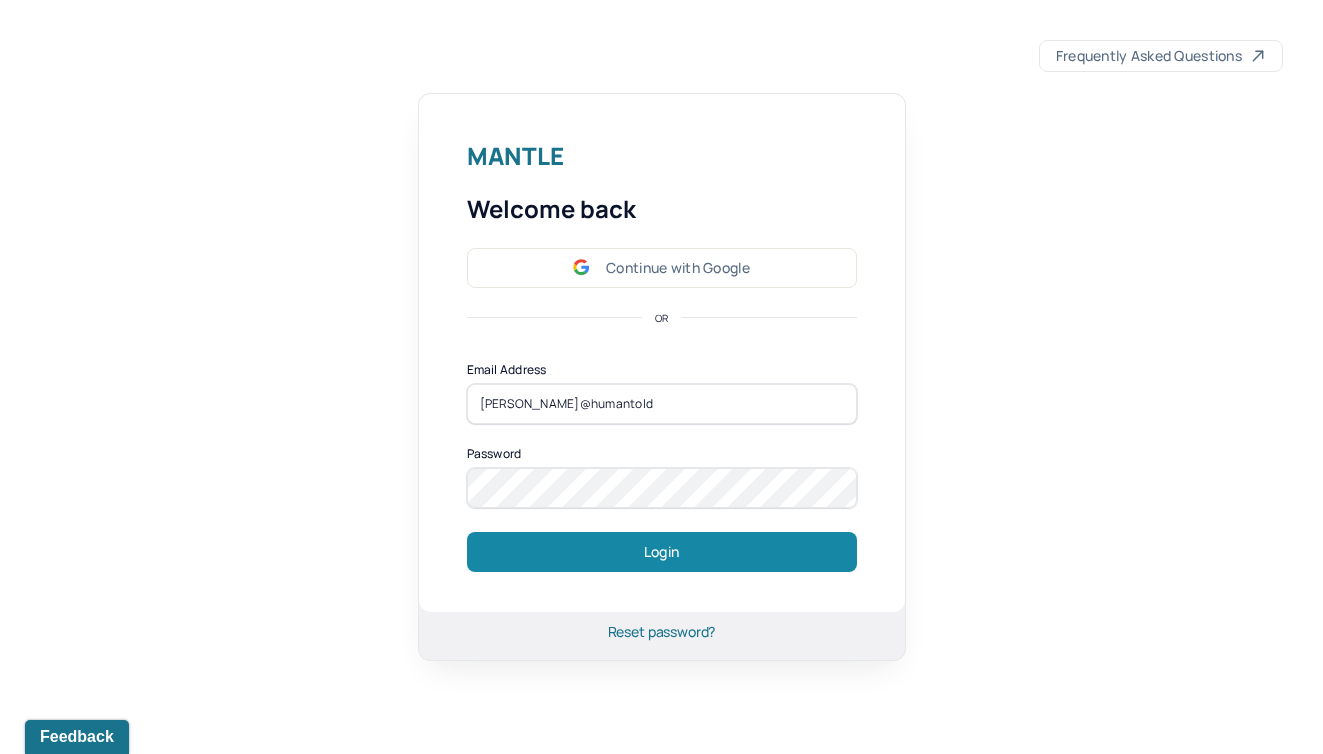 click on "Login" at bounding box center [662, 552] 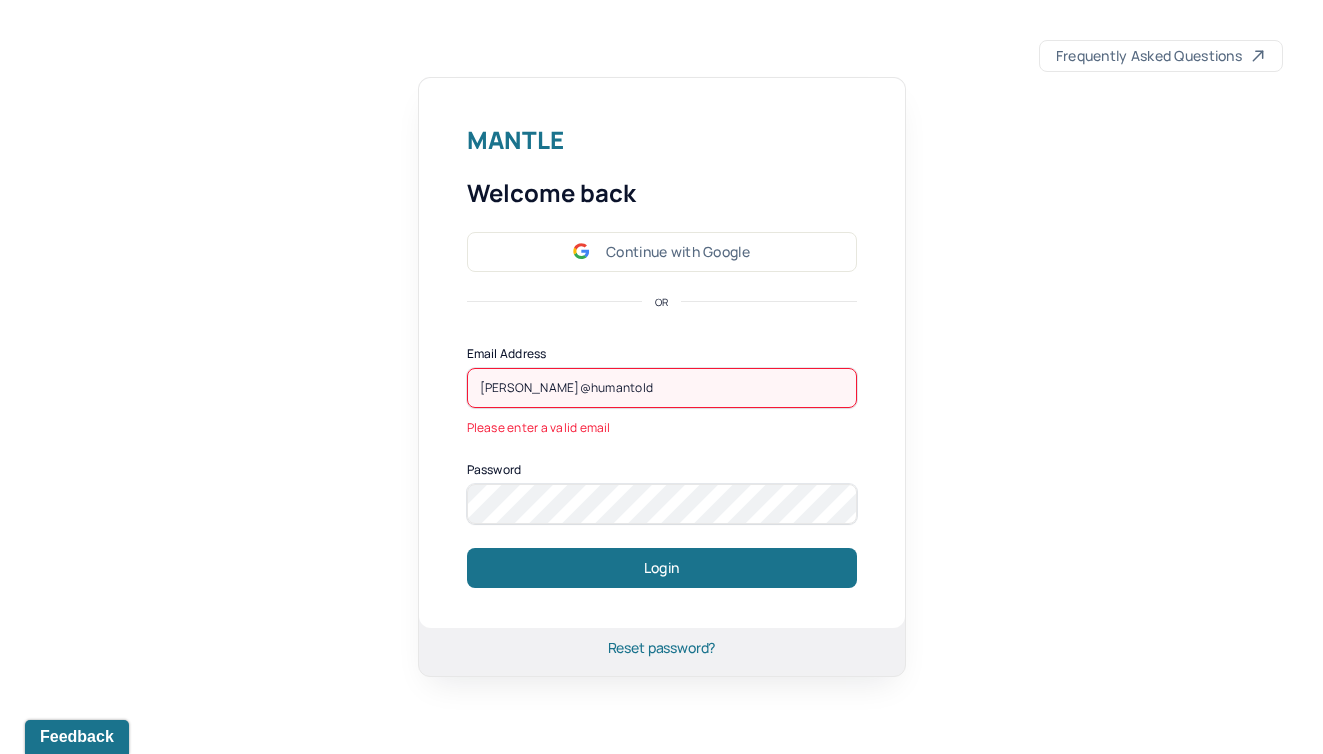 click on "m.bukiet@humantold" at bounding box center [662, 388] 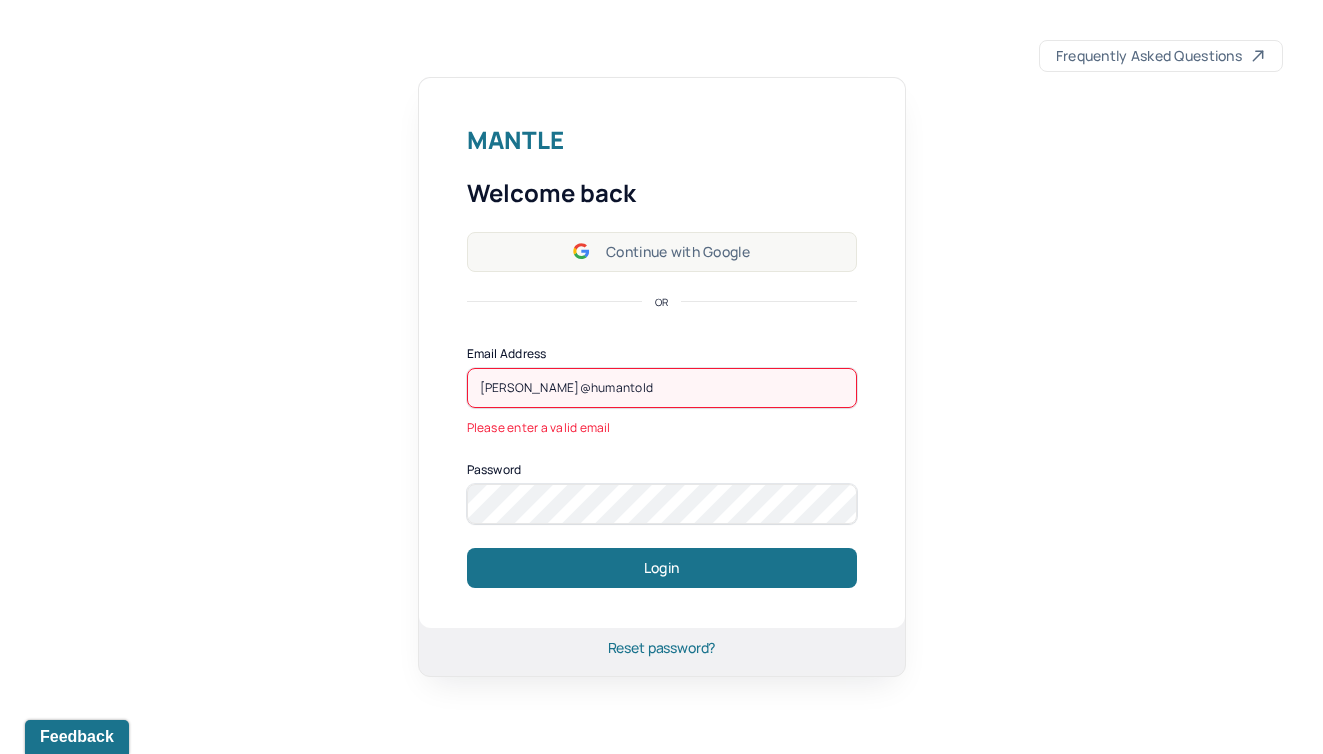 click on "Continue with Google" at bounding box center [662, 252] 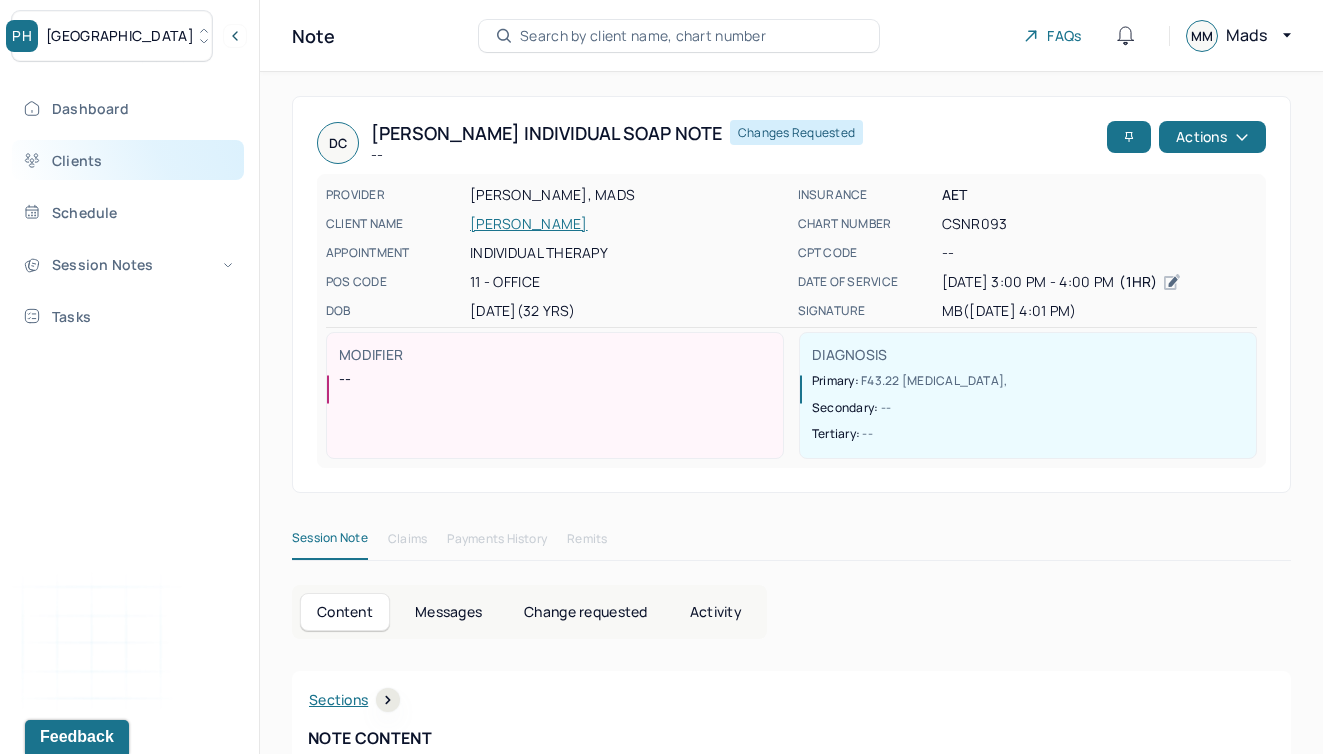 click on "Clients" at bounding box center (128, 160) 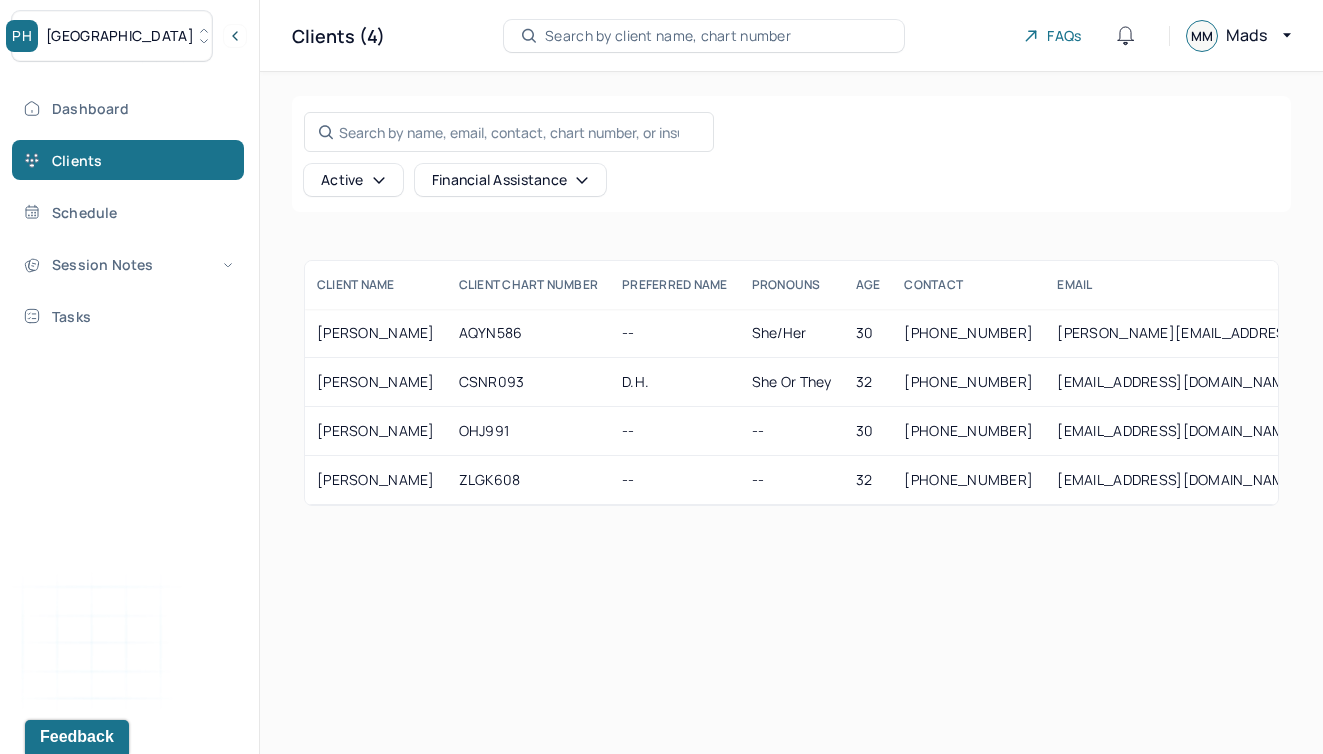 click 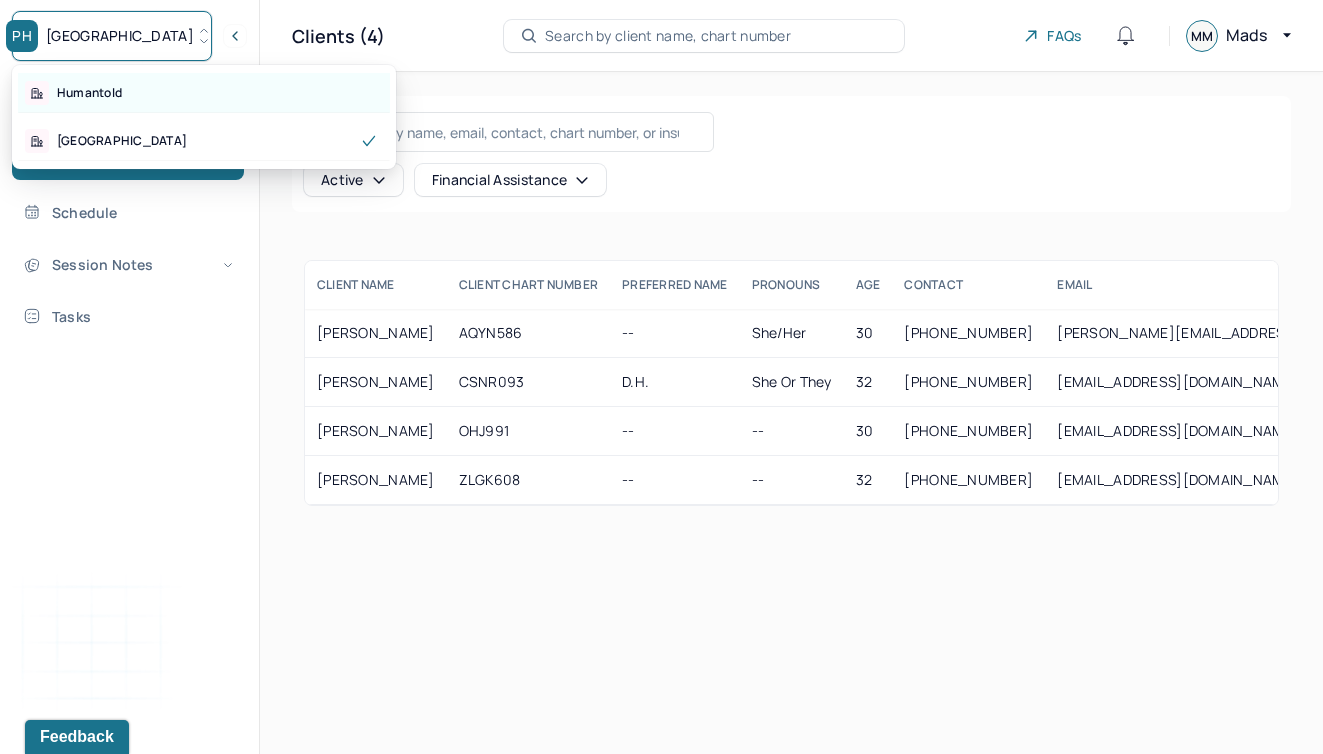 click on "Humantold" at bounding box center [204, 93] 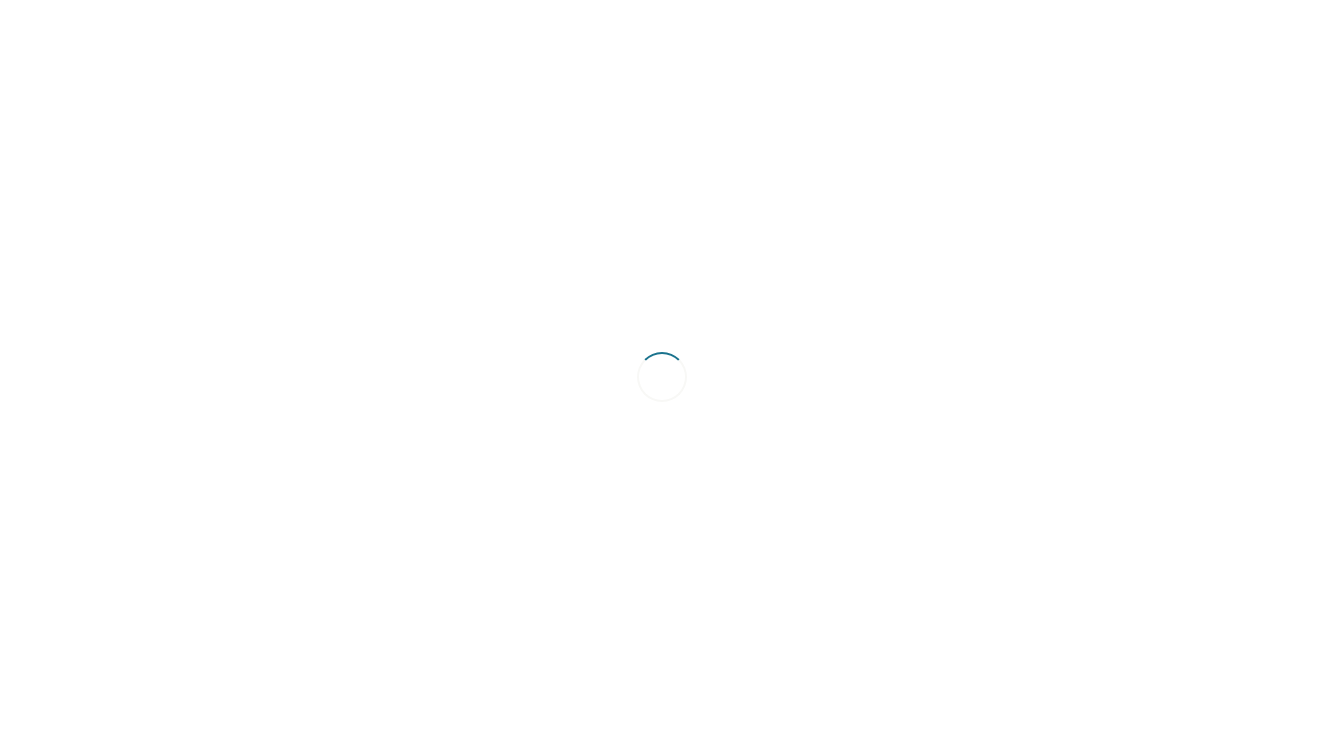 scroll, scrollTop: 0, scrollLeft: 0, axis: both 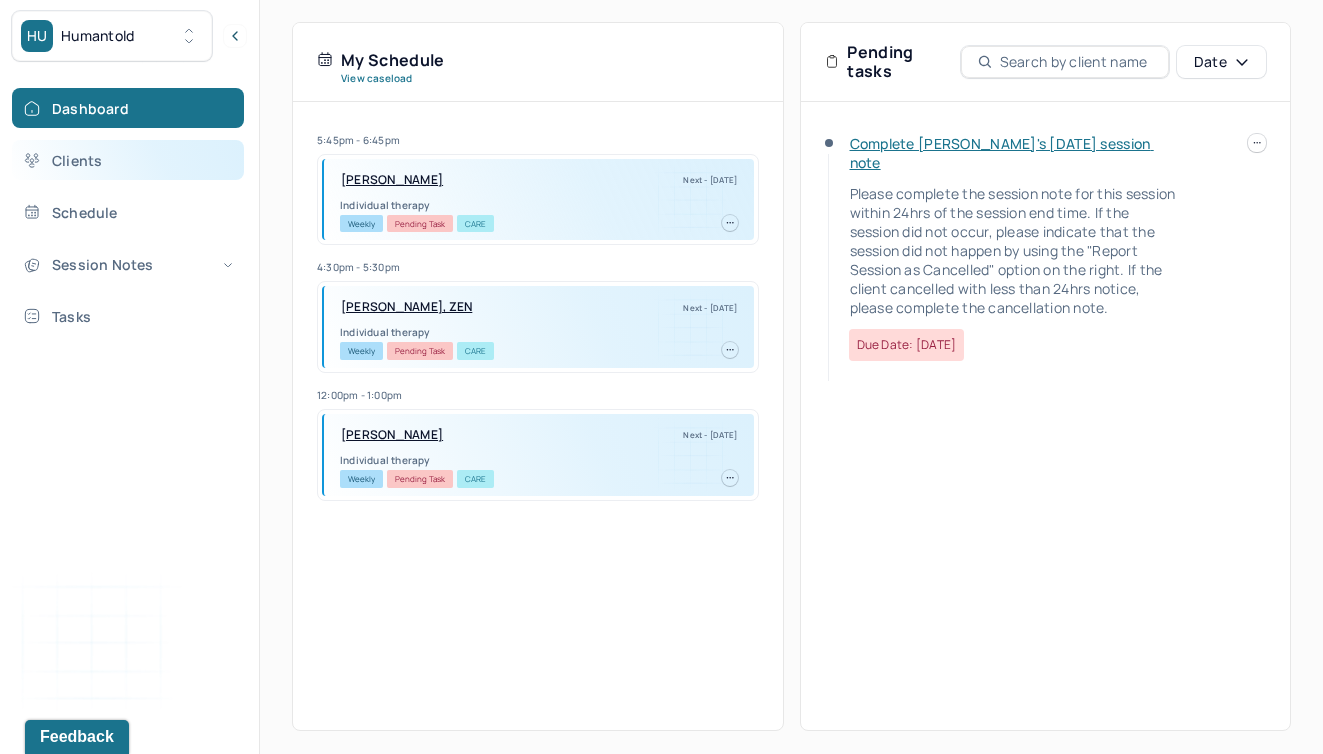 click on "Clients" at bounding box center [128, 160] 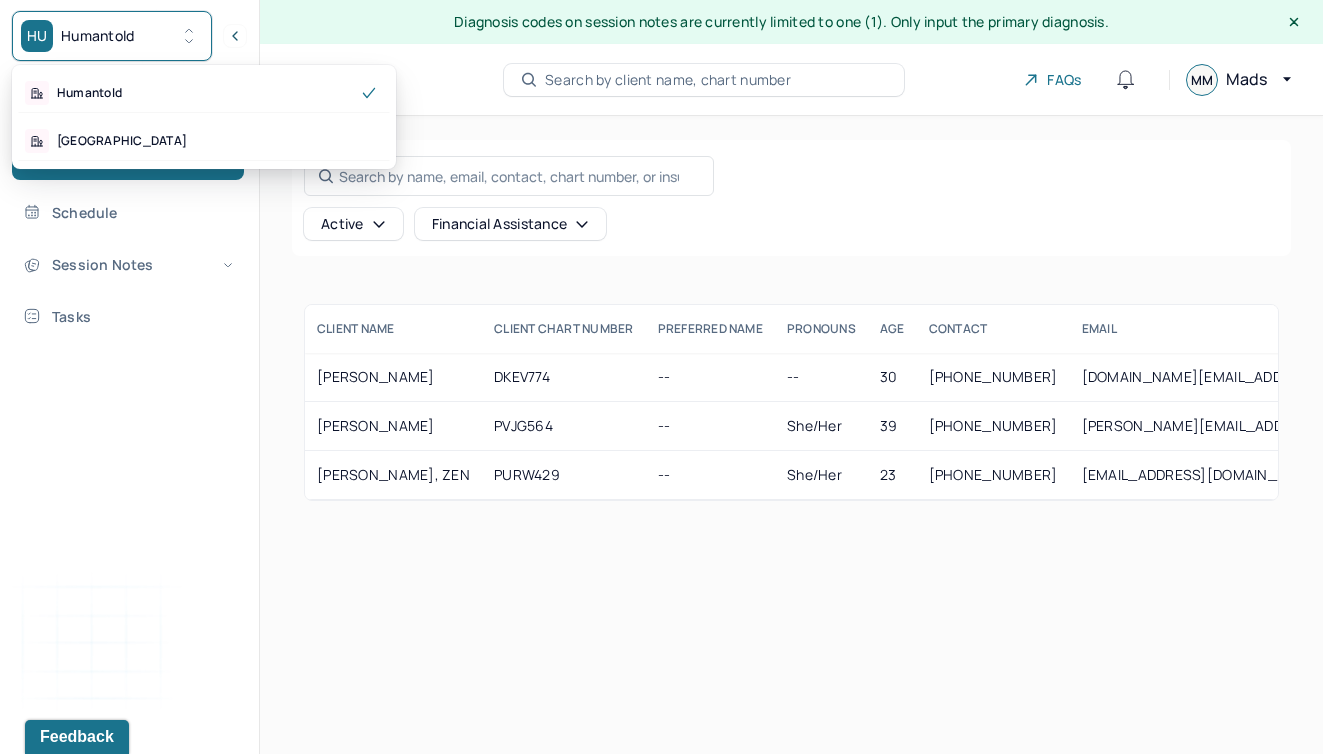 click on "HU Humantold" at bounding box center [112, 36] 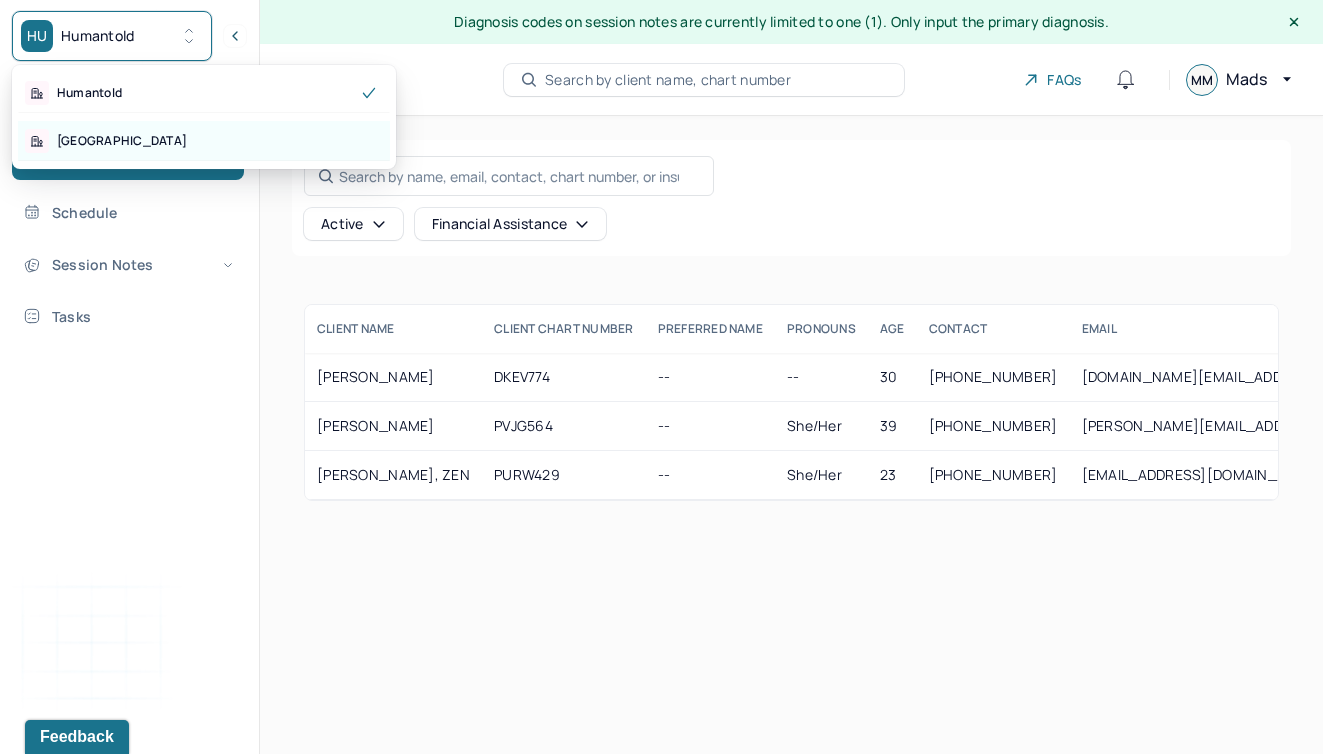 click on "[GEOGRAPHIC_DATA]" at bounding box center (204, 141) 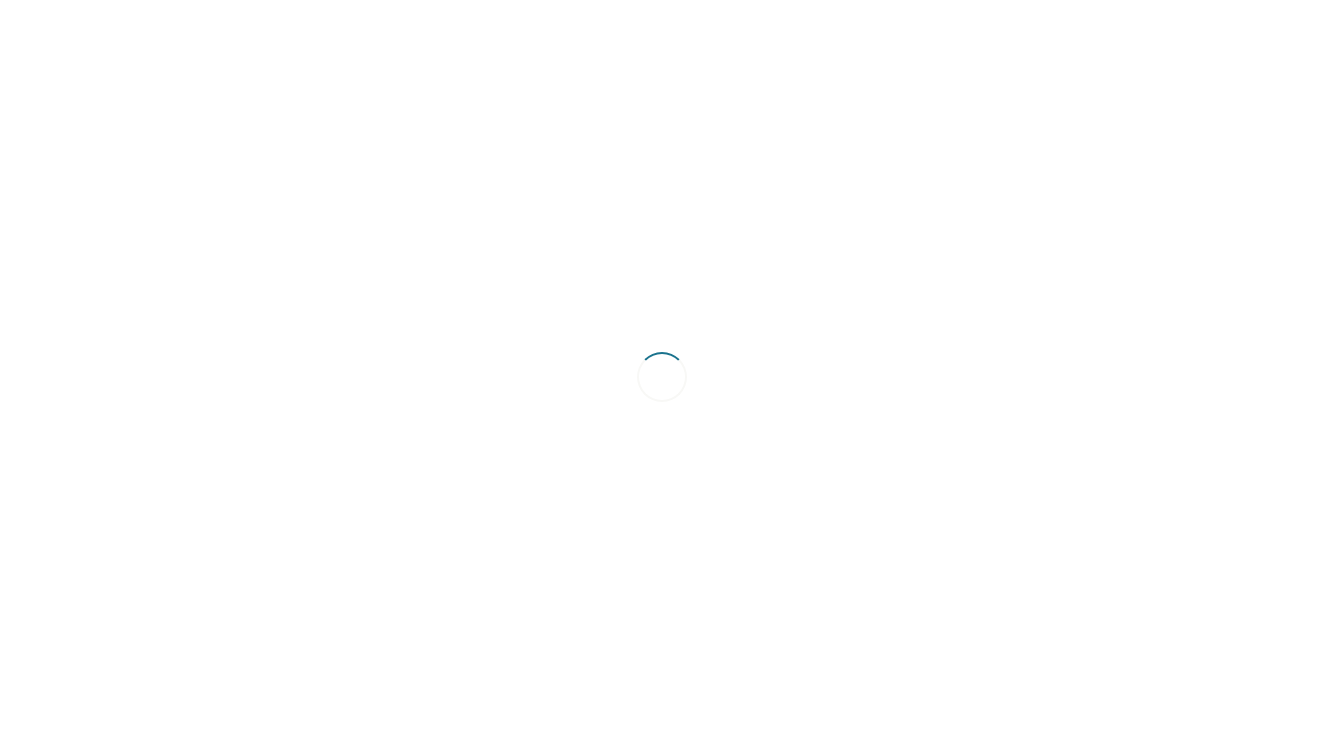 scroll, scrollTop: 0, scrollLeft: 0, axis: both 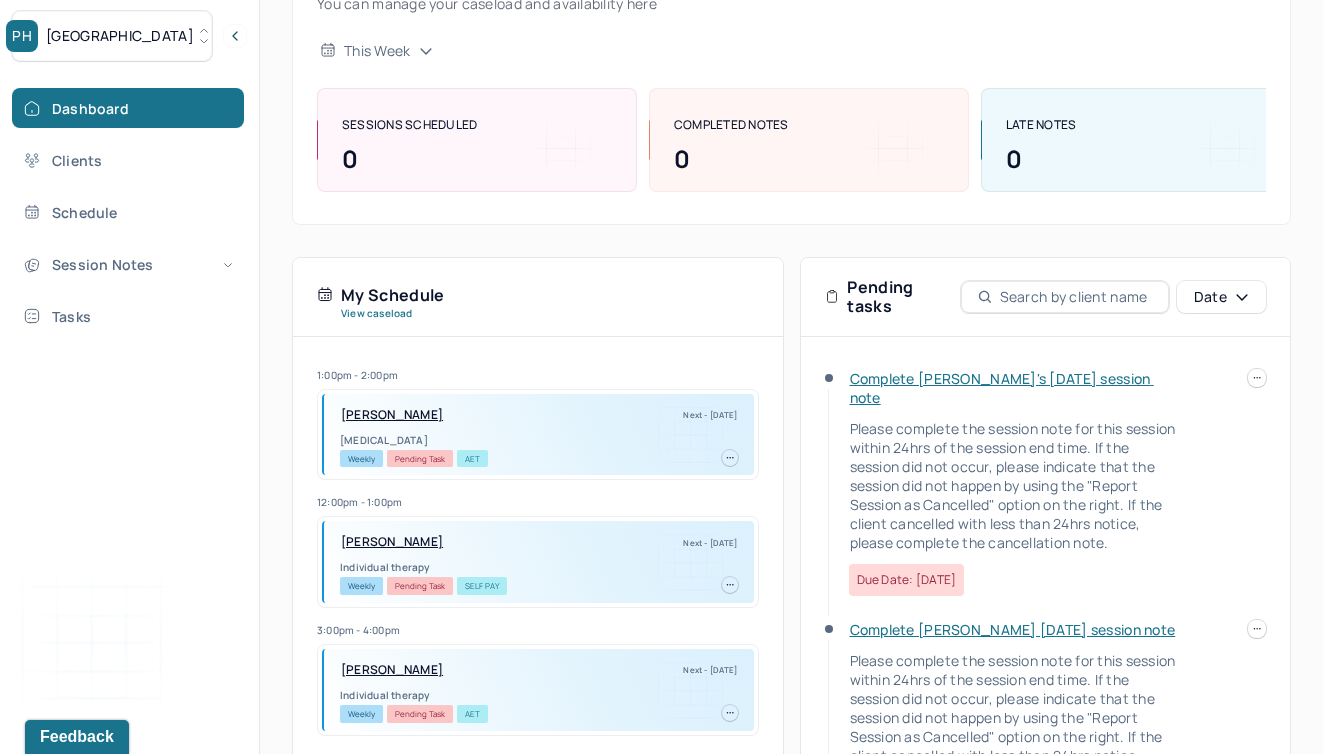 click on "[PERSON_NAME]" at bounding box center [392, 415] 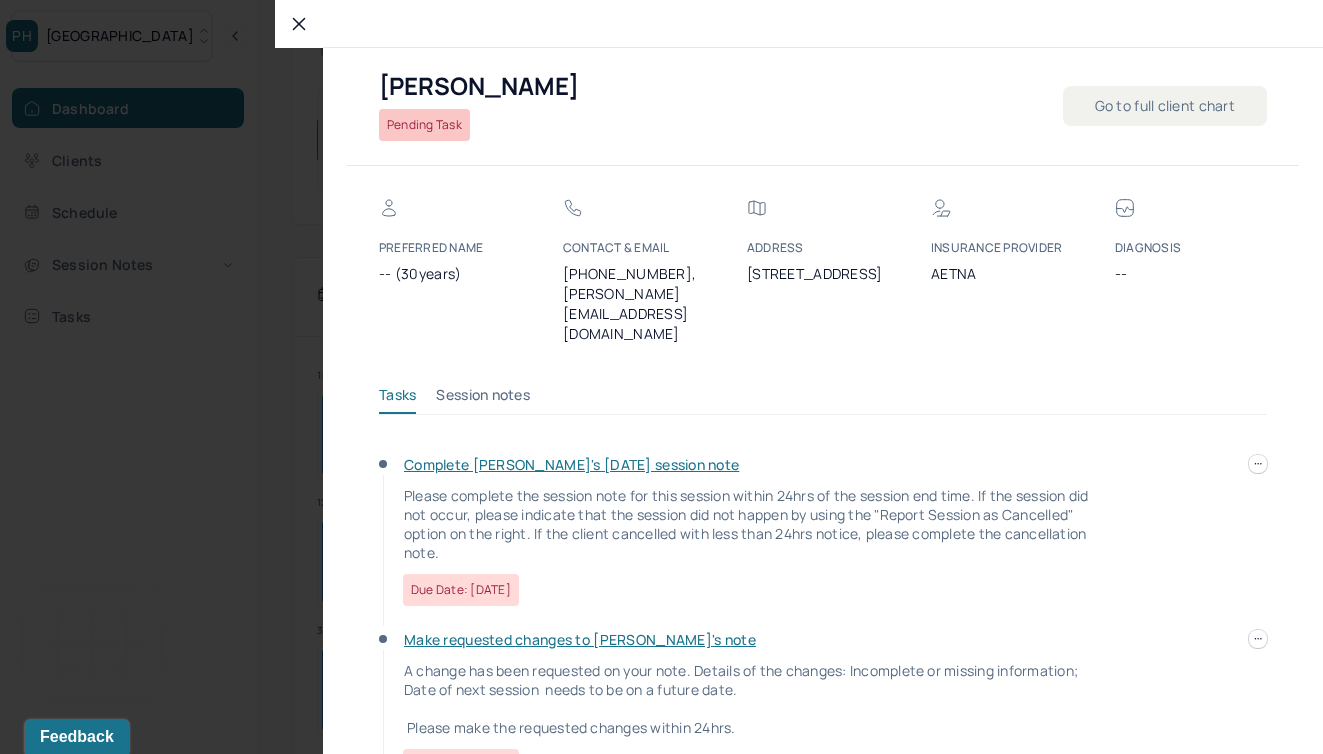 click on "Make requested changes to [PERSON_NAME]'s note" at bounding box center (580, 639) 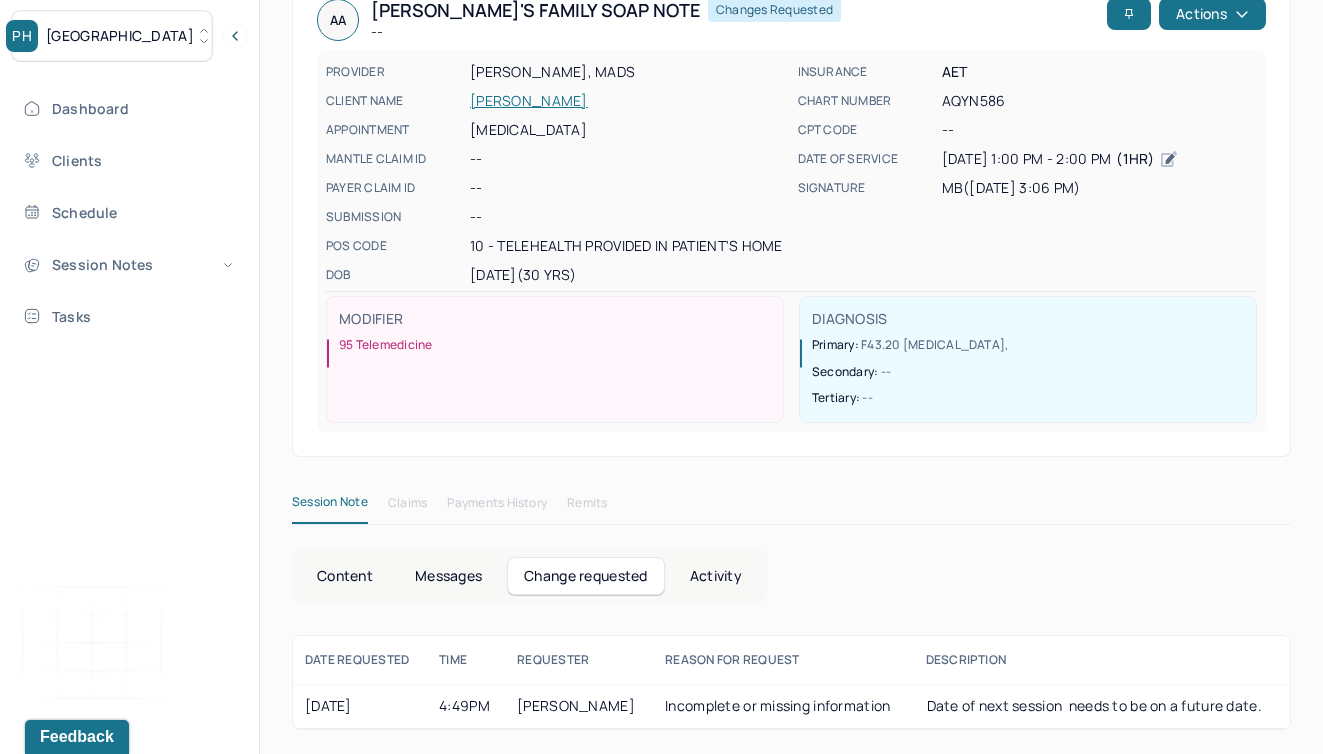 scroll, scrollTop: 142, scrollLeft: 0, axis: vertical 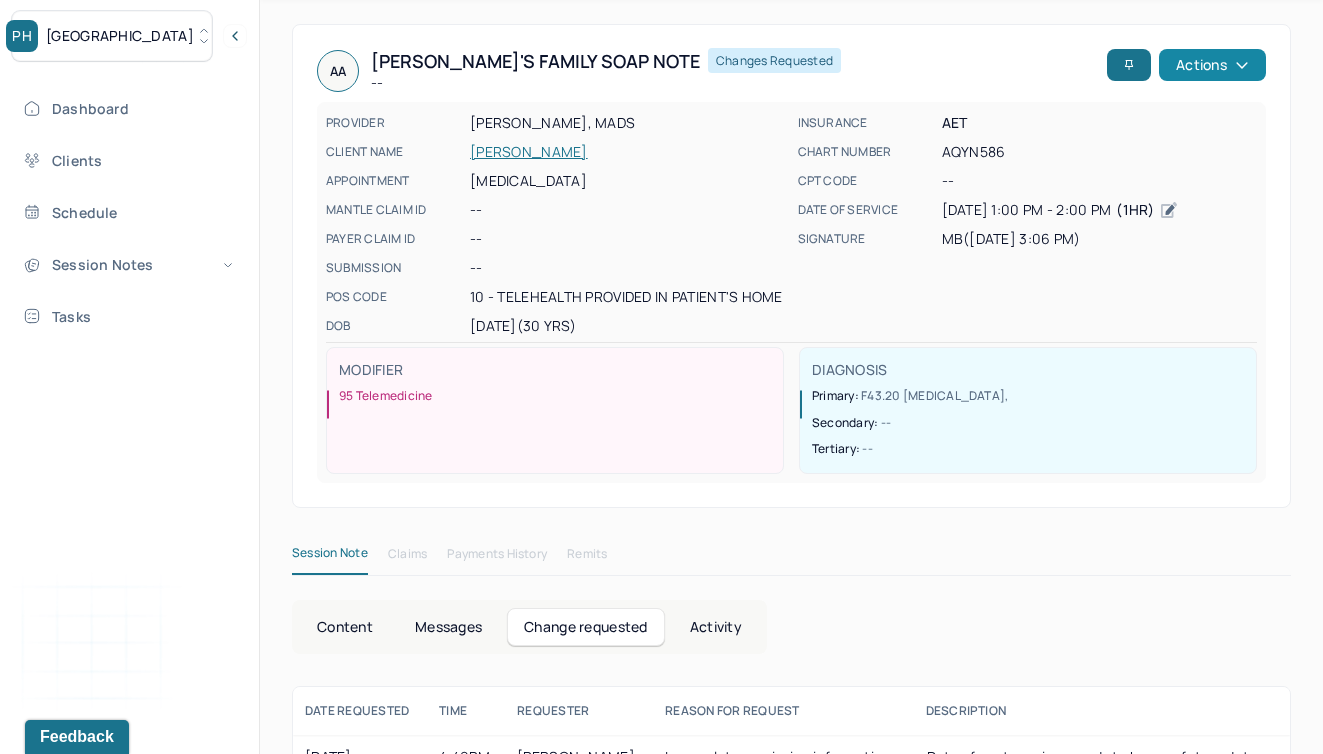 click on "Actions" at bounding box center (1212, 65) 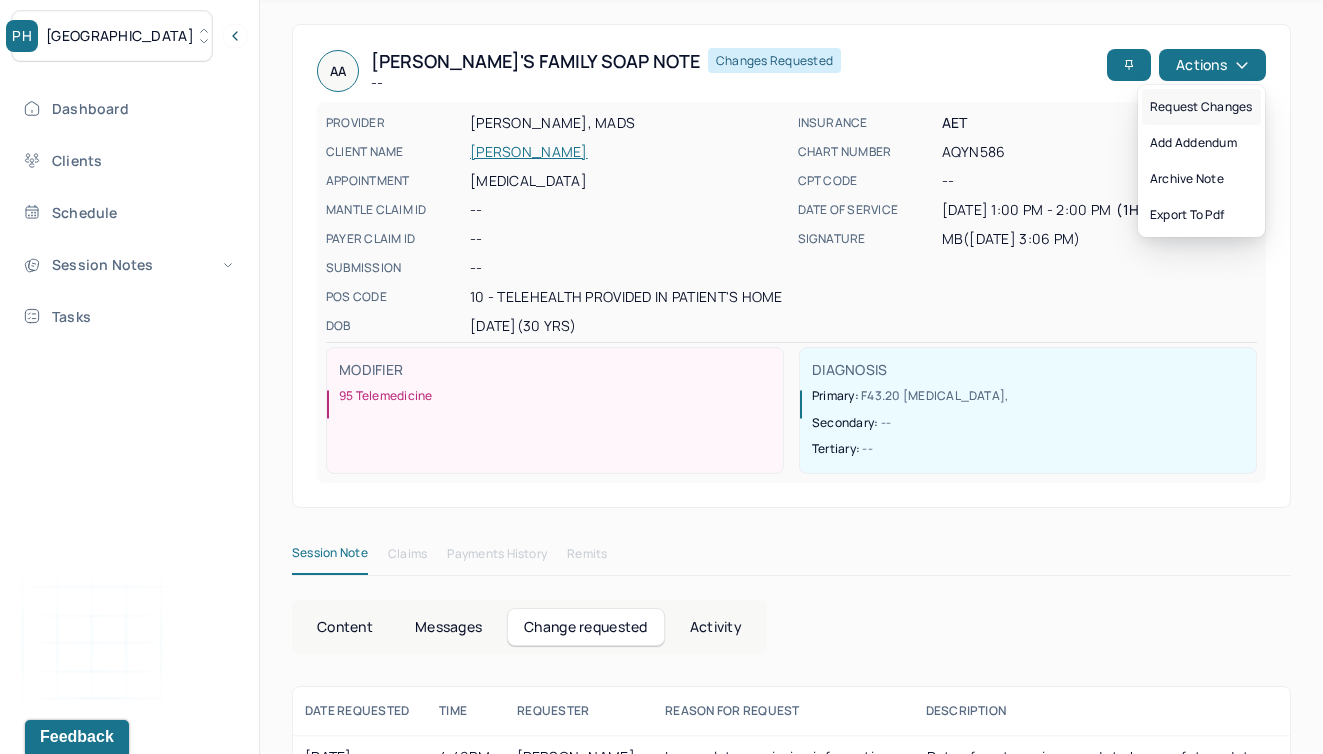 click on "Request changes" at bounding box center [1201, 107] 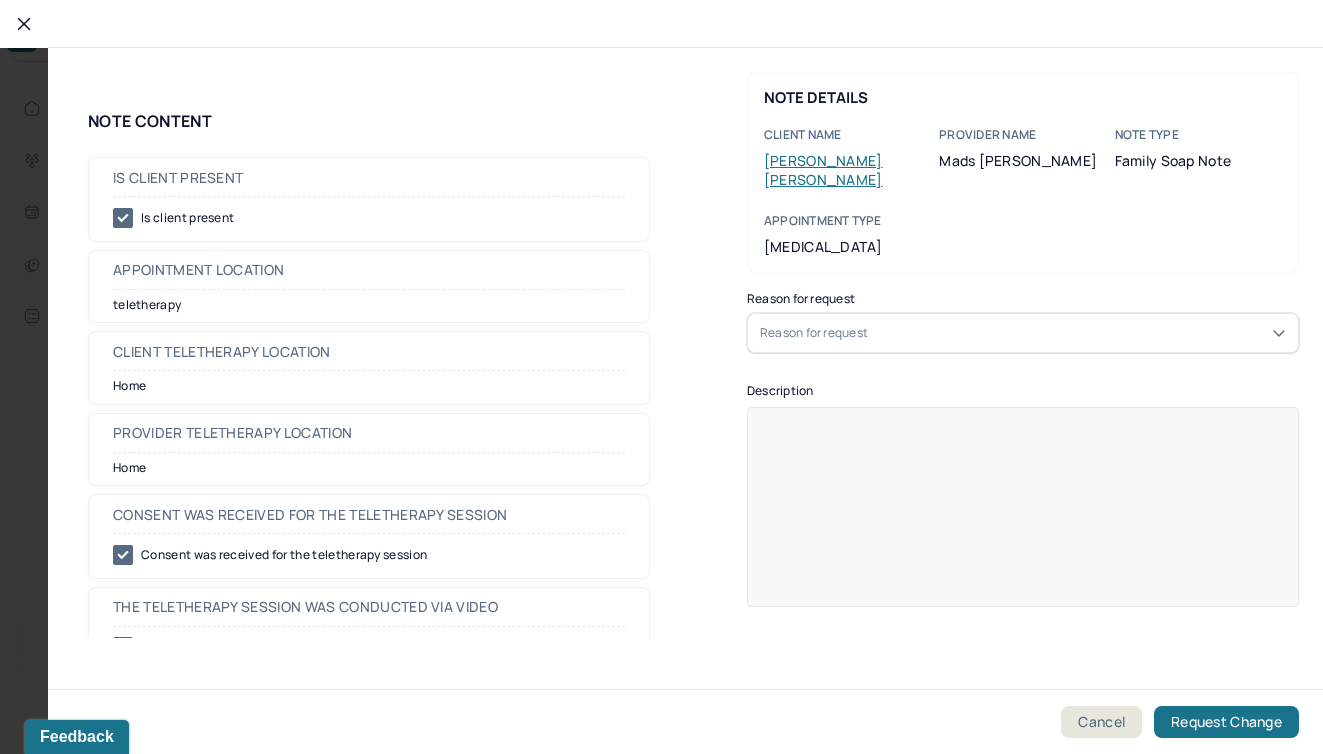 click on "Reason for request" at bounding box center [814, 333] 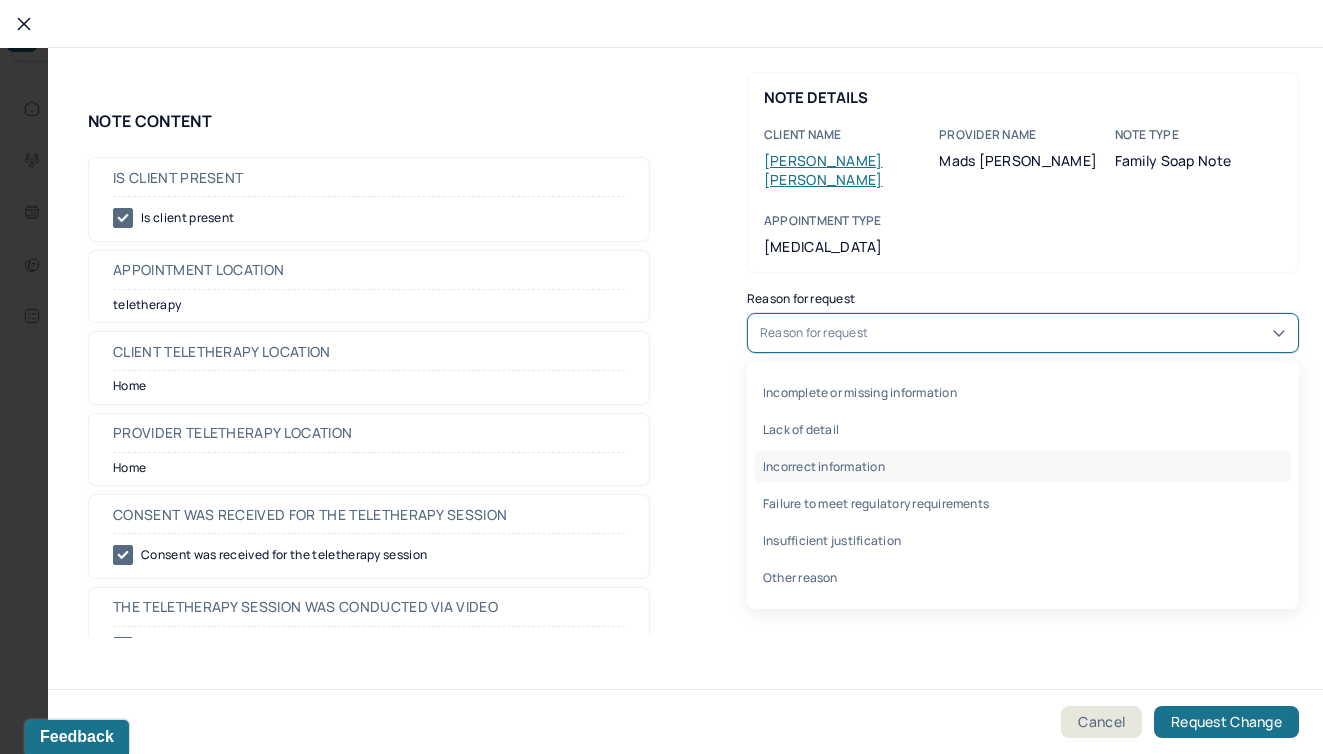 click on "Incorrect information" at bounding box center (1023, 466) 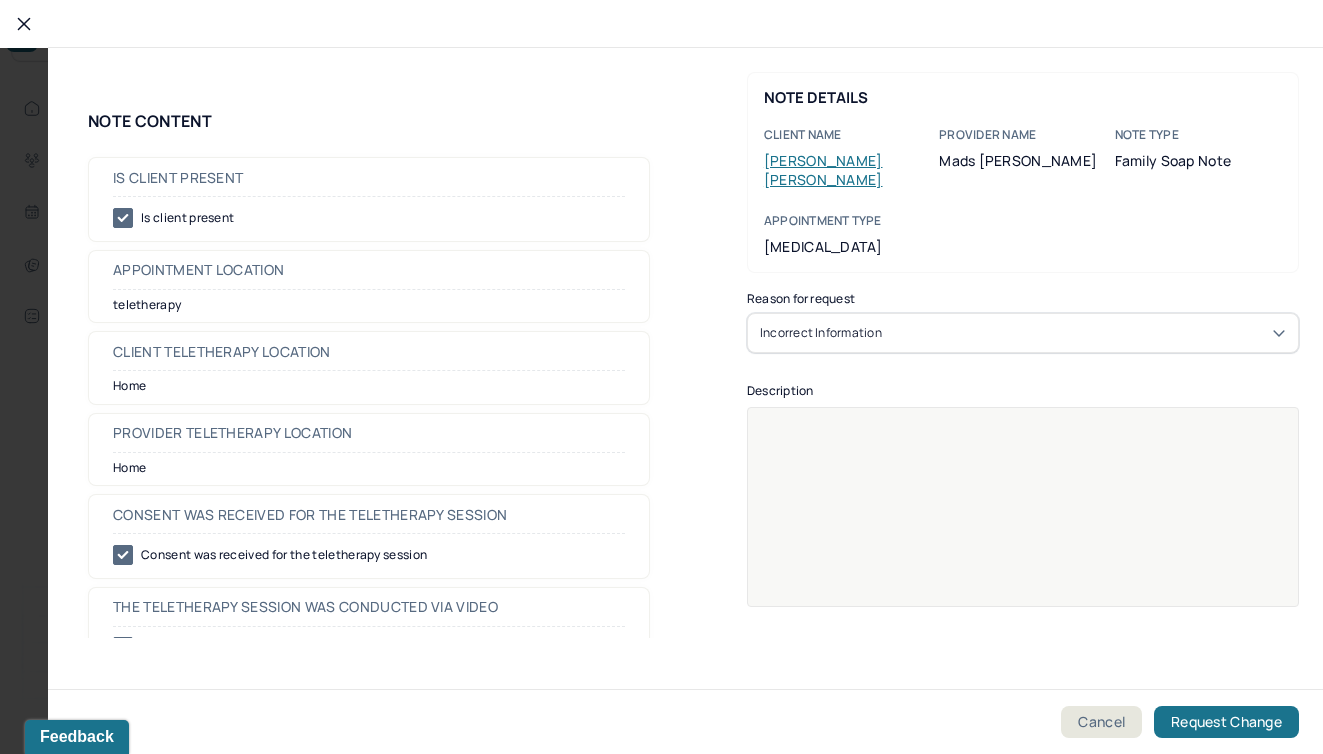 click at bounding box center [1023, 520] 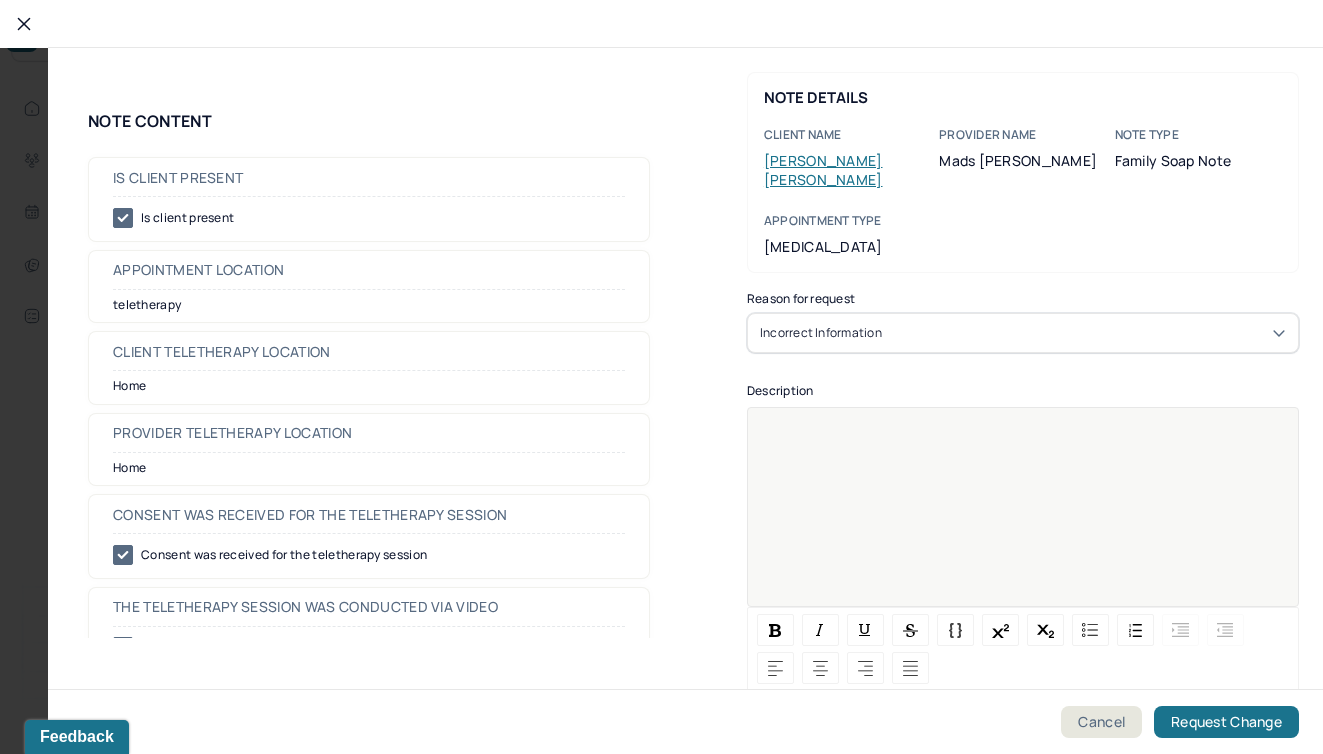 scroll, scrollTop: 25, scrollLeft: 0, axis: vertical 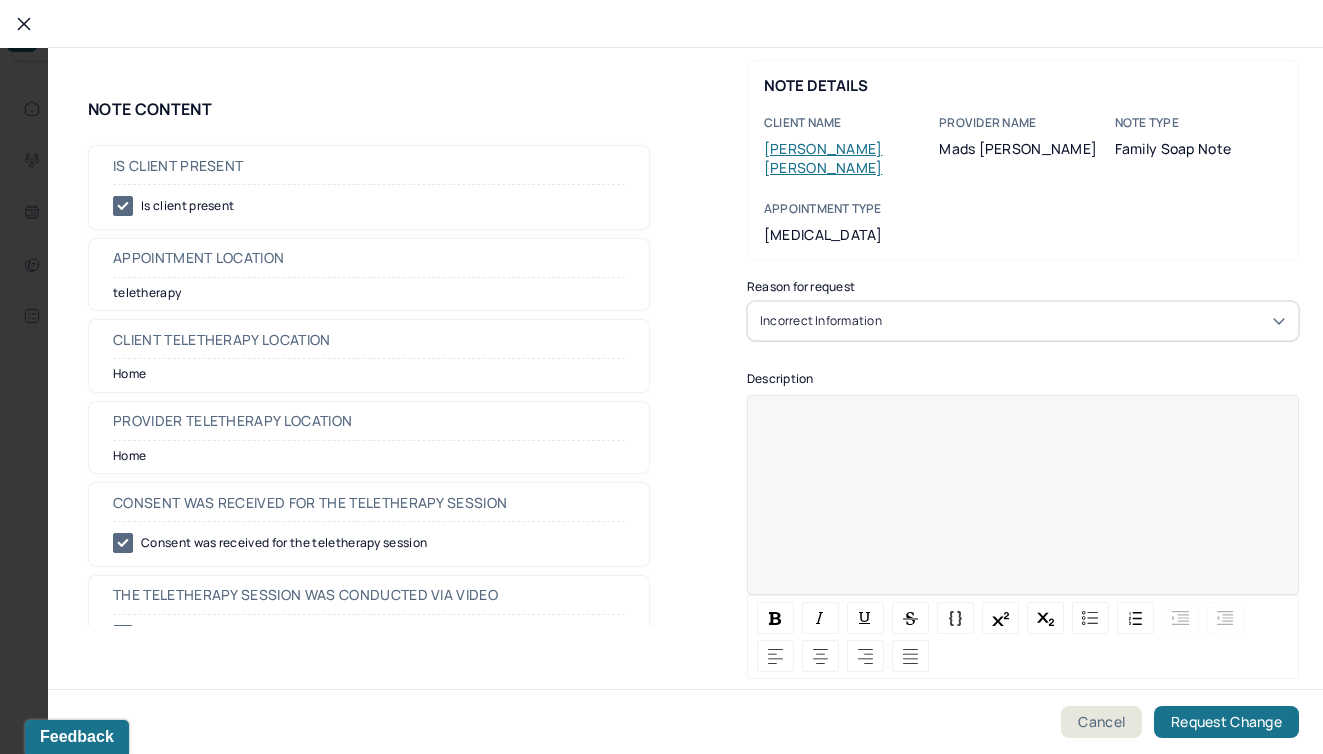 type 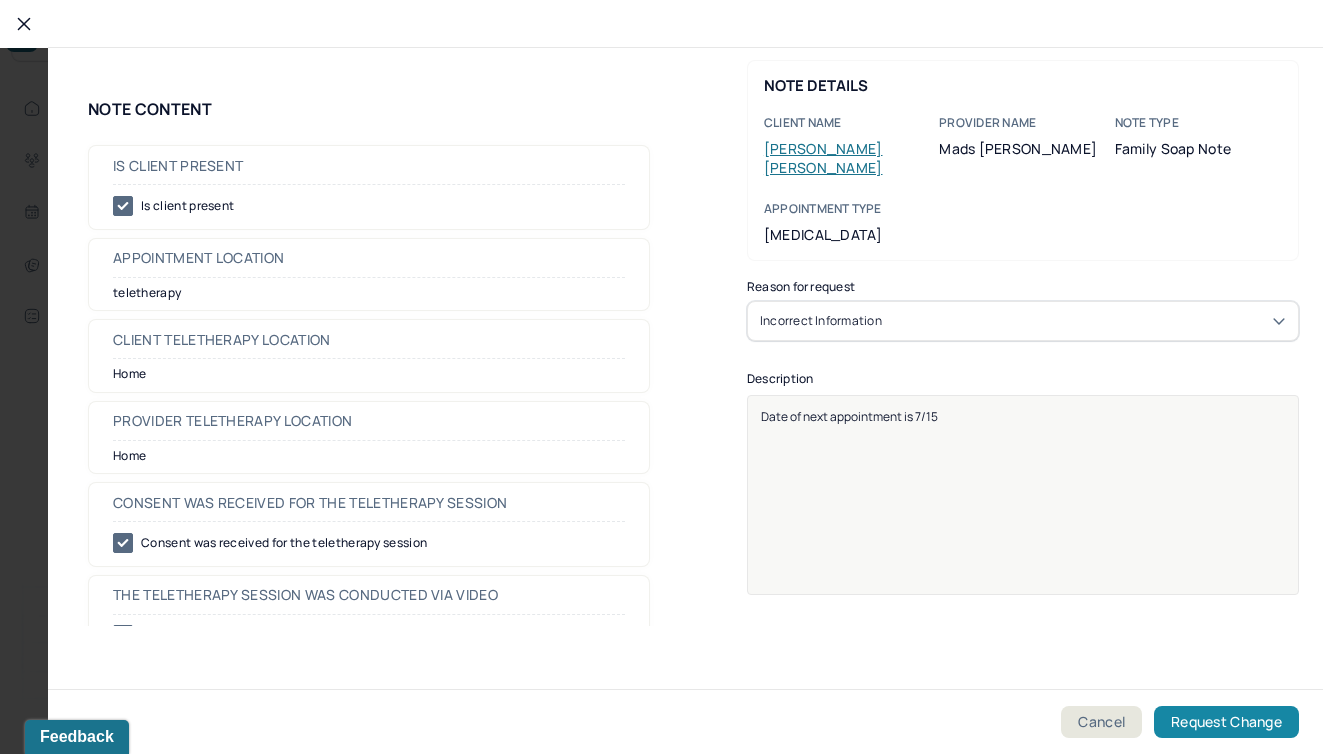 click on "Request Change" at bounding box center [1226, 722] 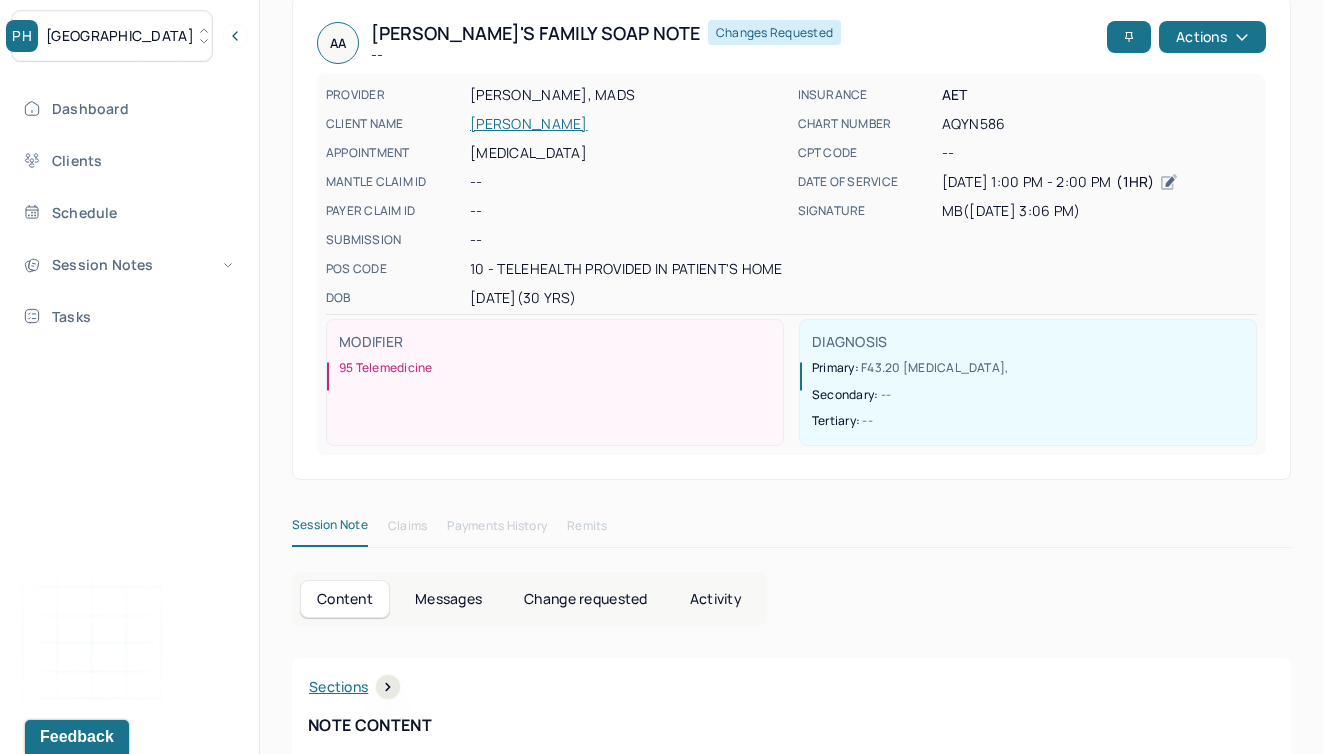 scroll, scrollTop: 98, scrollLeft: 0, axis: vertical 